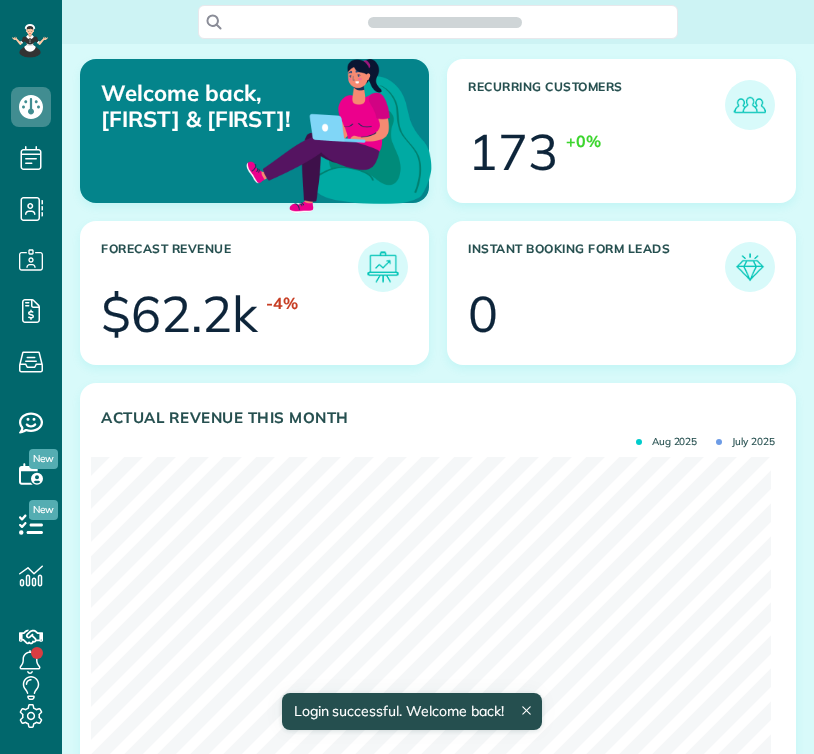 scroll, scrollTop: 0, scrollLeft: 0, axis: both 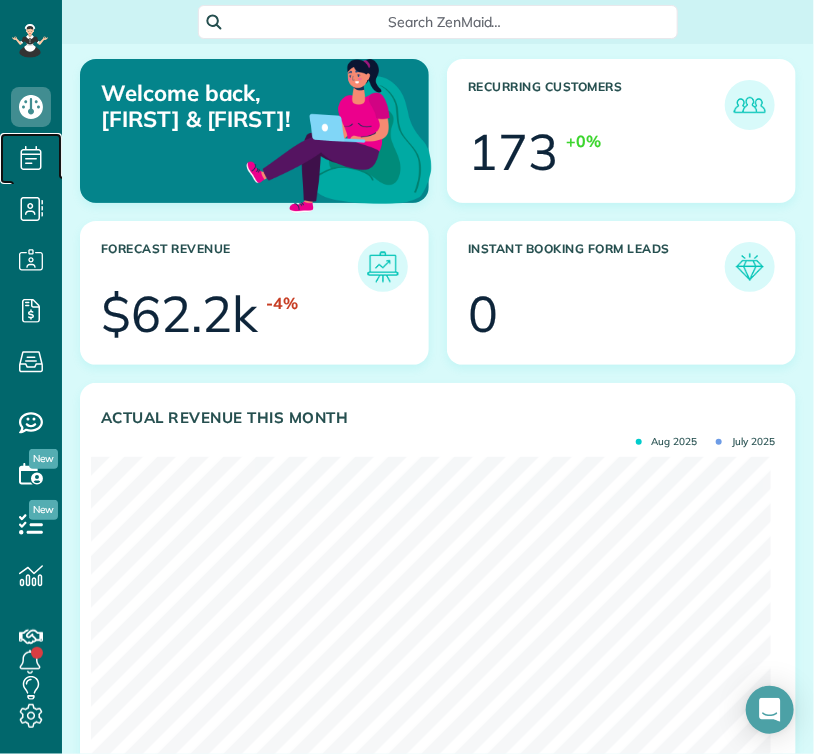 click 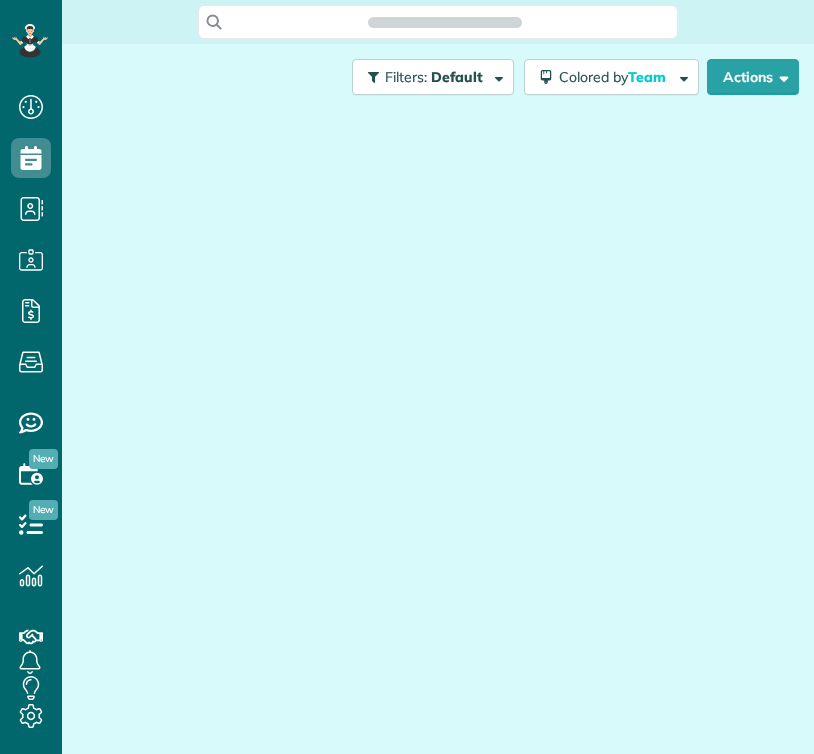 scroll, scrollTop: 0, scrollLeft: 0, axis: both 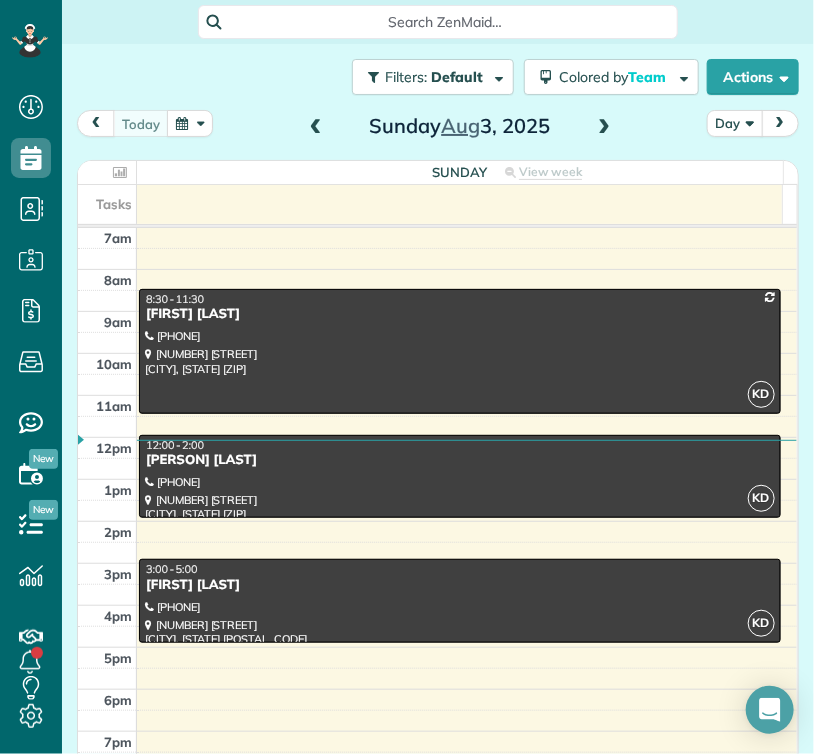 click on "Day" at bounding box center [735, 123] 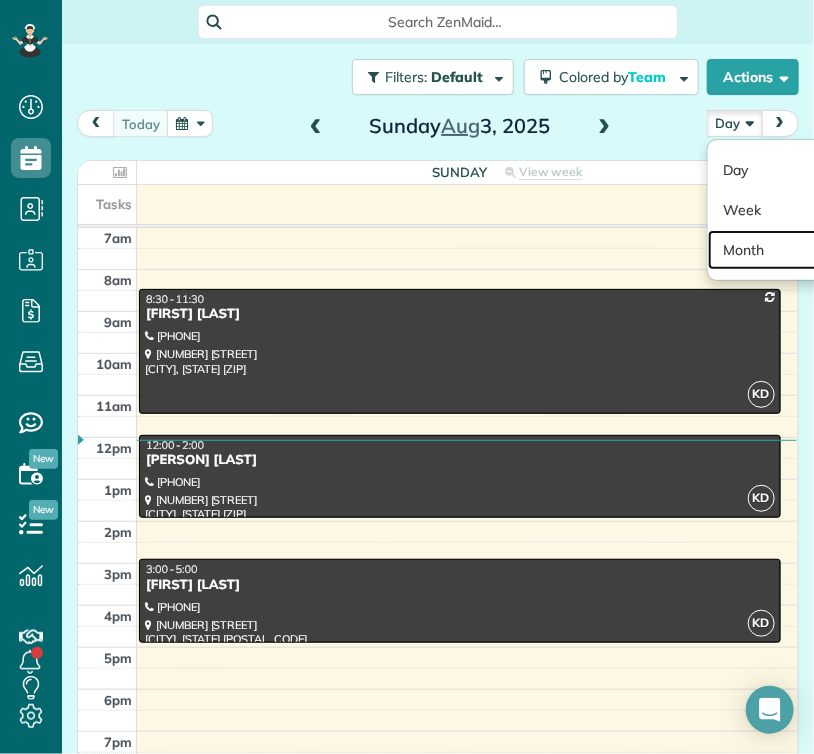 click on "Month" at bounding box center (787, 250) 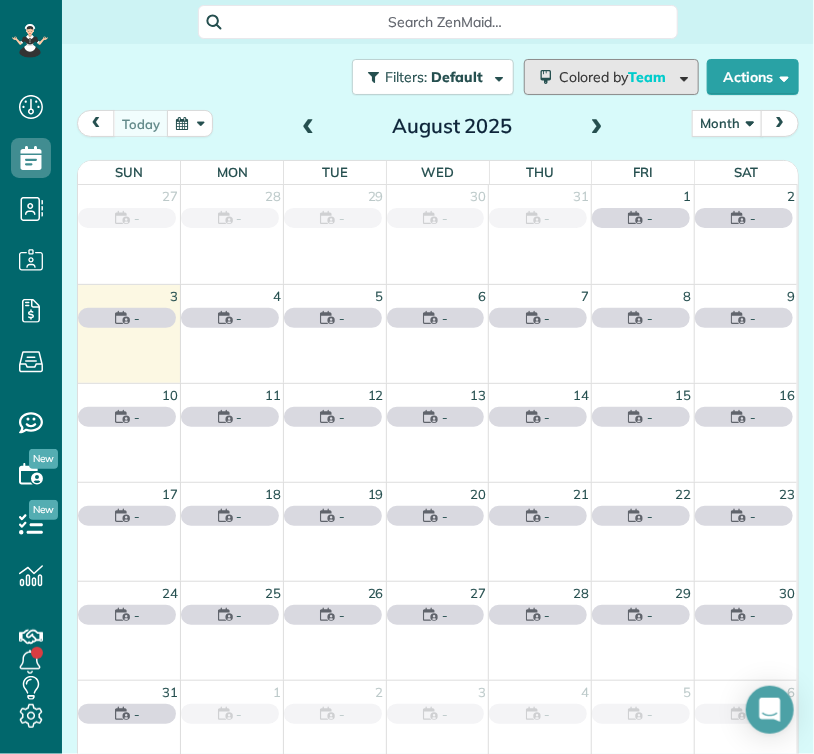 click on "Team" at bounding box center [648, 77] 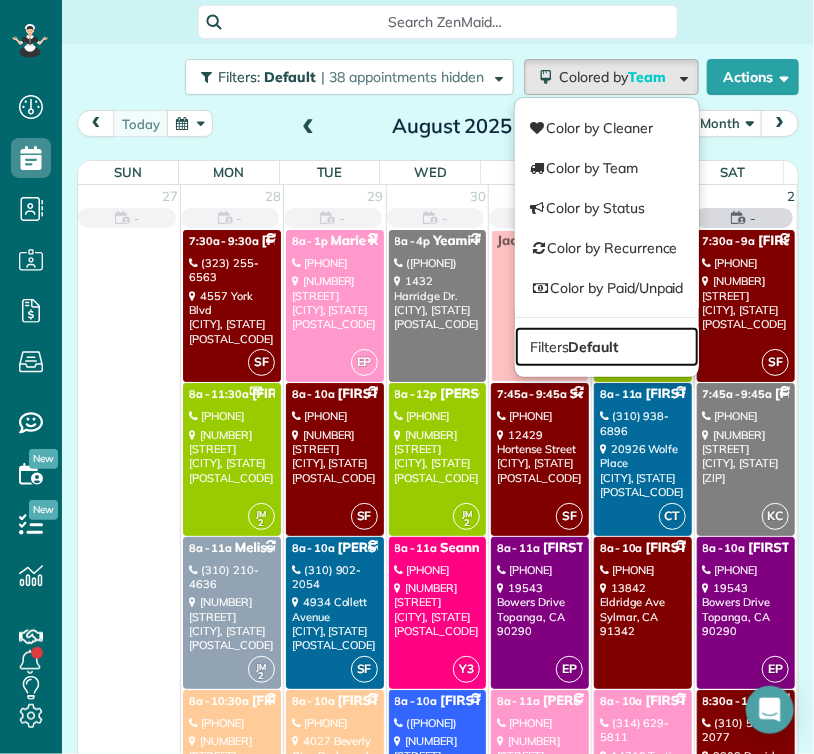 click on "Default" at bounding box center (594, 347) 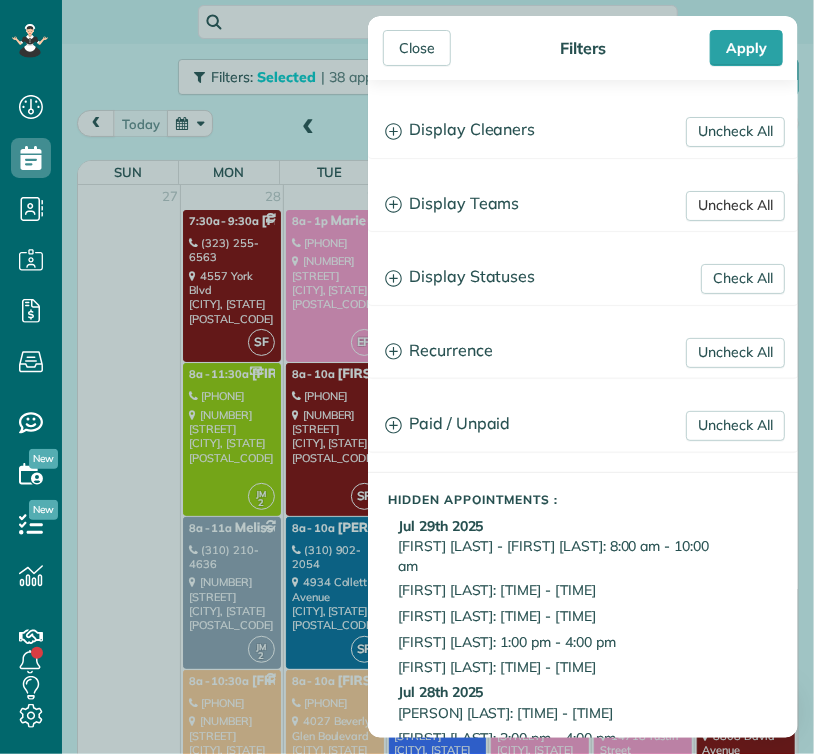 click on "Uncheck All" at bounding box center [735, 206] 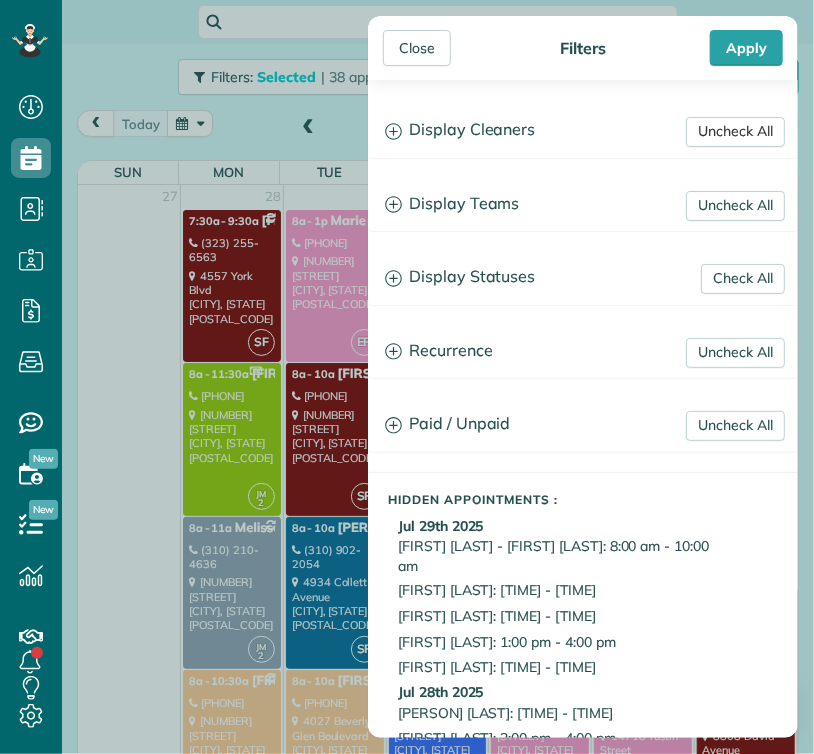 click on "Uncheck All" at bounding box center (735, 132) 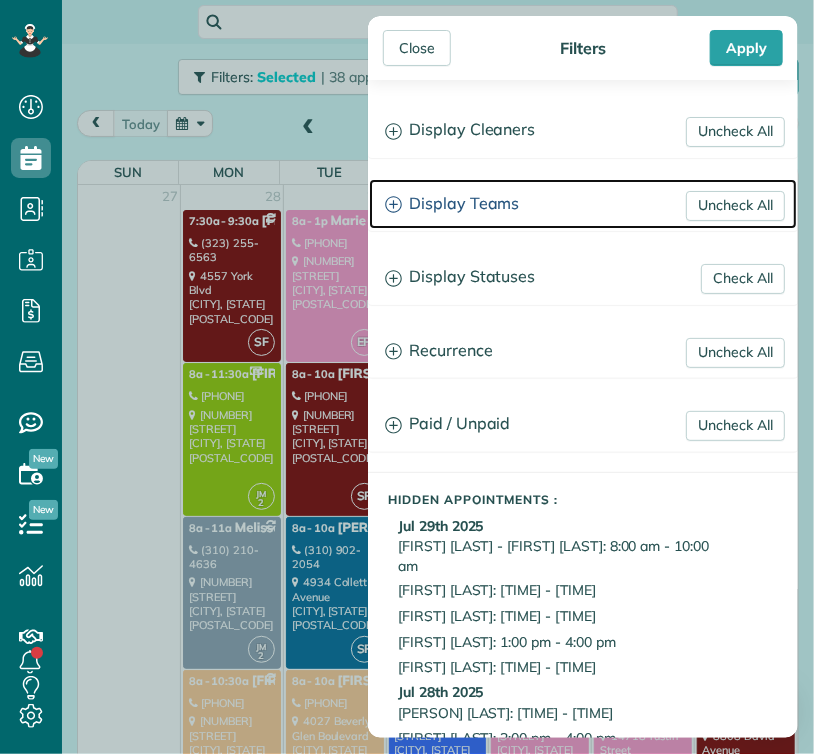 click on "Display Teams" at bounding box center (583, 204) 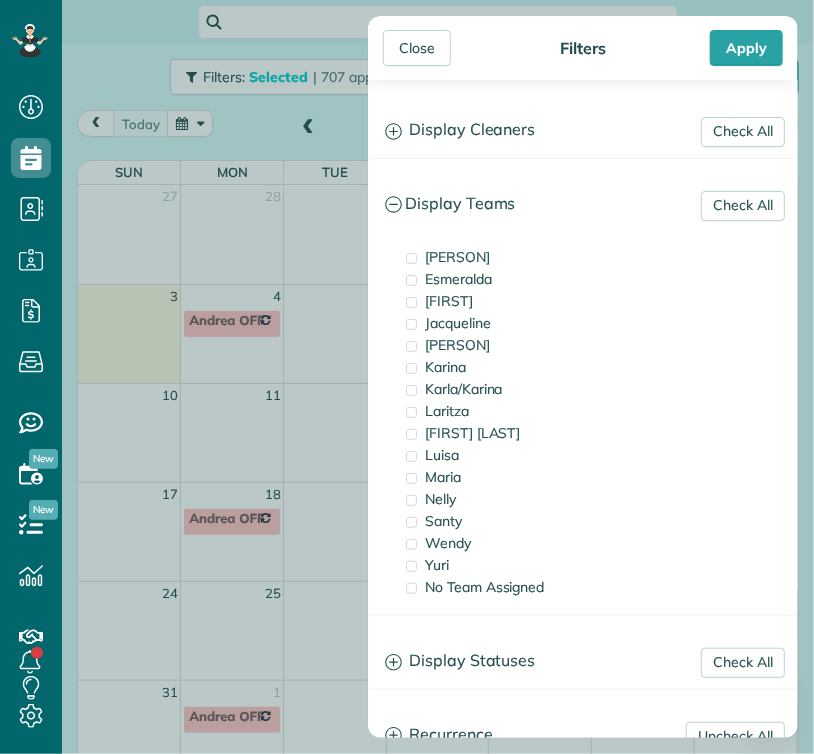 click on "Karina" at bounding box center [445, 367] 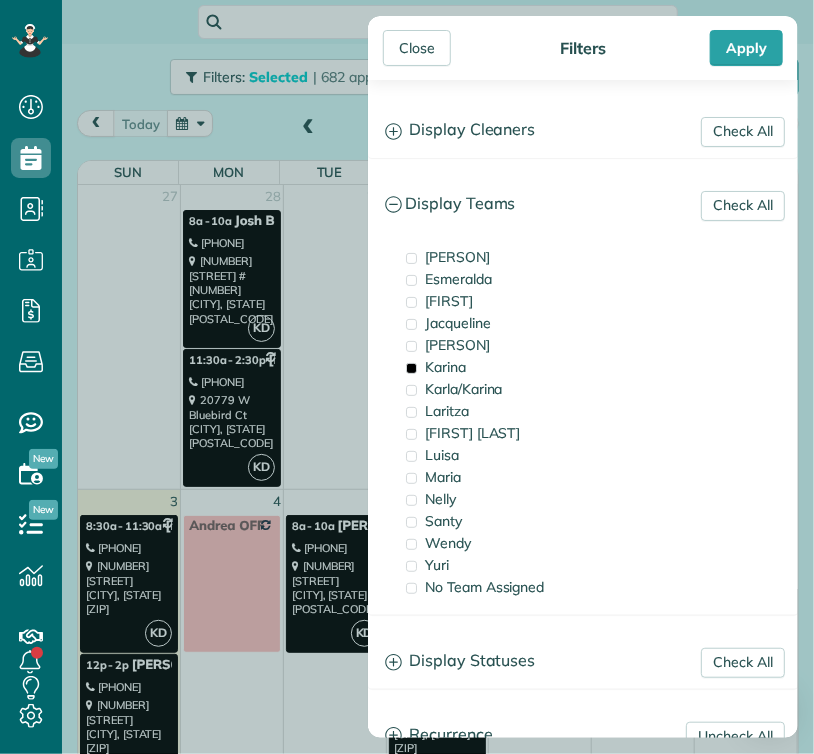 click on "Close" at bounding box center [417, 48] 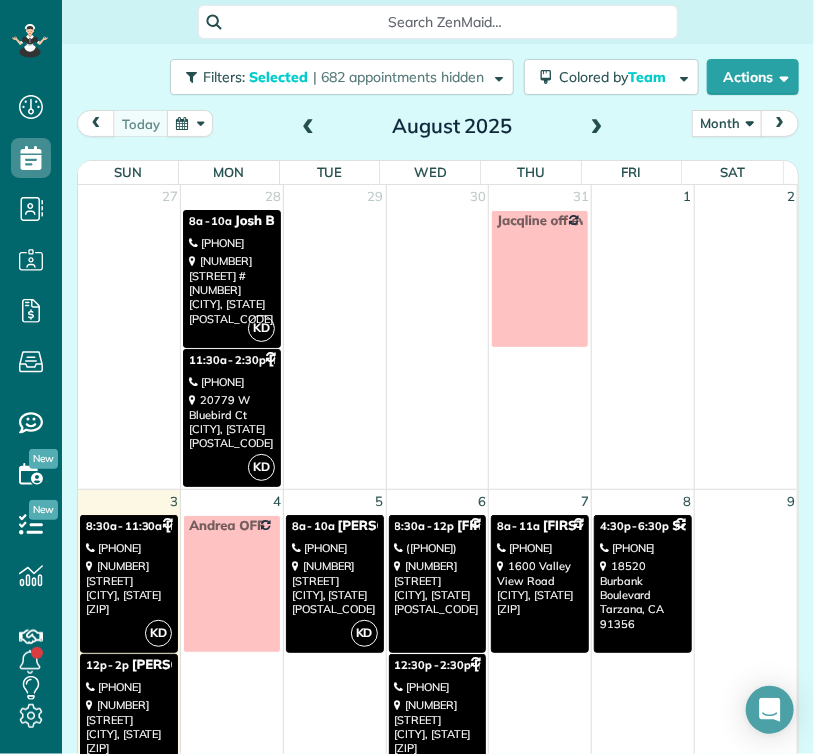 click on "[NUMBER] [STREET] #[NUMBER] [CITY], [STATE] [POSTAL_CODE]" at bounding box center [232, 289] 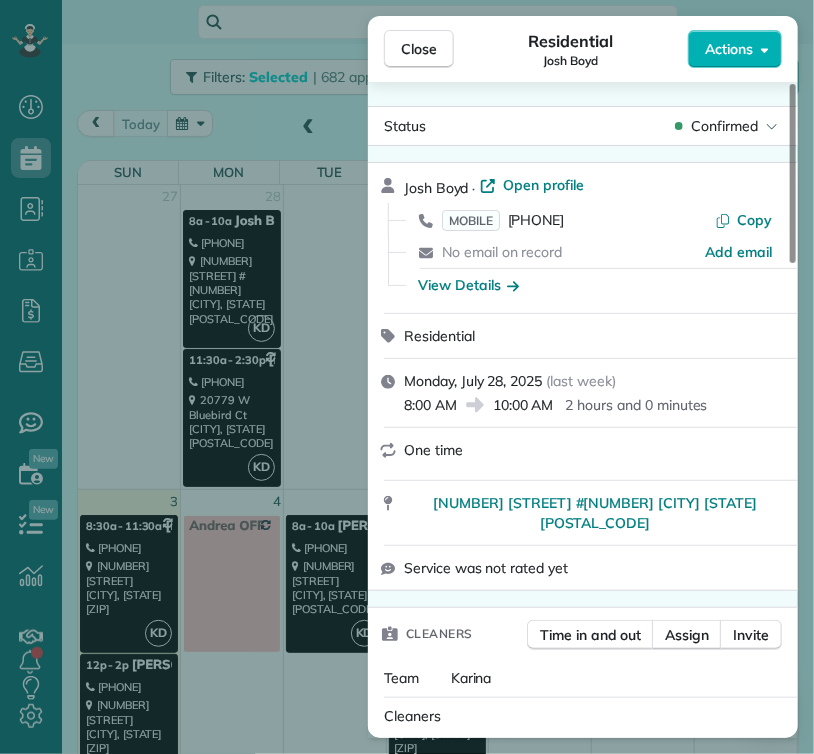 click on "Close Residential [FIRST] [LAST] Actions Status Confirmed [FIRST] [LAST] · Open profile MOBILE ([PHONE]) Copy No email on record Add email View Details Residential [DAY], [MONTH] [DATE], [YEAR] ( last week ) [TIME] [TIME] [DURATION] One time [NUMBER] [STREET] #[NUMBER] [CITY] [STATE] [ZIP] Service was not rated yet Cleaners Time in and out Assign Invite Team [FIRST] Cleaners [FIRST] [LAST] [TIME] [TIME] Checklist Try Now Keep this appointment up to your standards. Stay on top of every detail, keep your cleaners organised, and your client happy. Assign a checklist Watch a 5 min demo Billing Billing actions Service Service Price ([NUMBER] $0.00) $0.00 Add an item Overcharge $0.00 Discount $0.00 Coupon discount - Primary tax - Secondary tax - Total appointment price $0.00 Tips collected $0.00 Mark as paid Total including tip $0.00 Get paid online in no-time! Send an invoice and reward your cleaners with tips Charge customer credit card Appointment custom fields Key # - Work items No work items to display Notes 0 0" at bounding box center [407, 377] 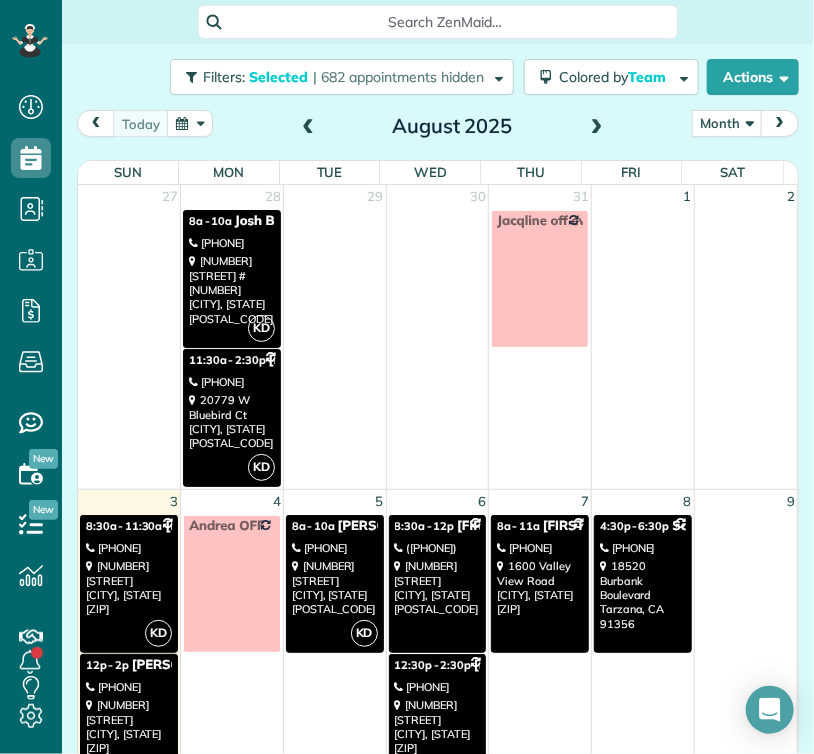 click on "[PHONE]" at bounding box center (232, 382) 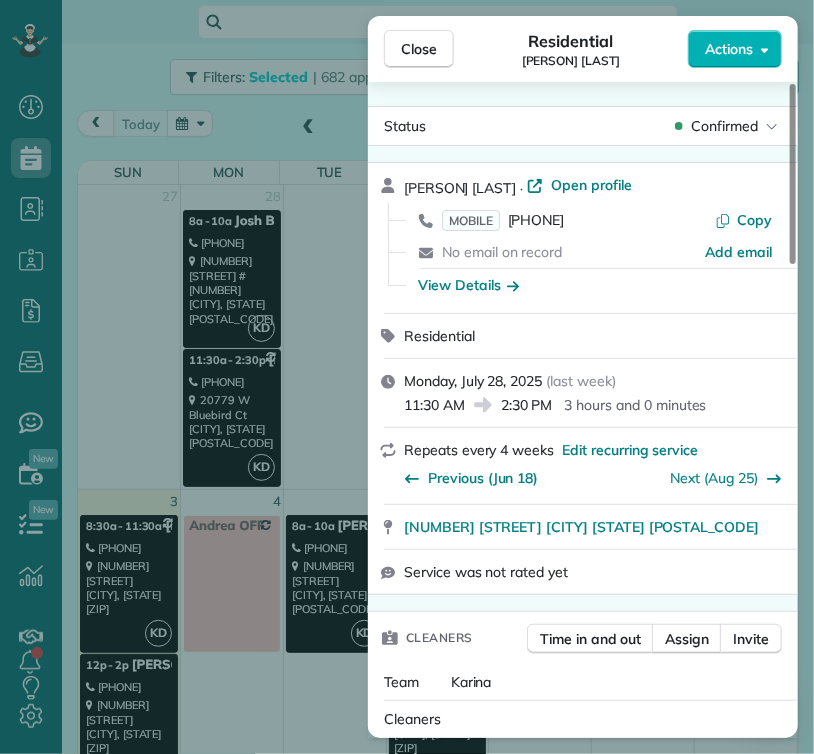 click on "Close" at bounding box center (419, 49) 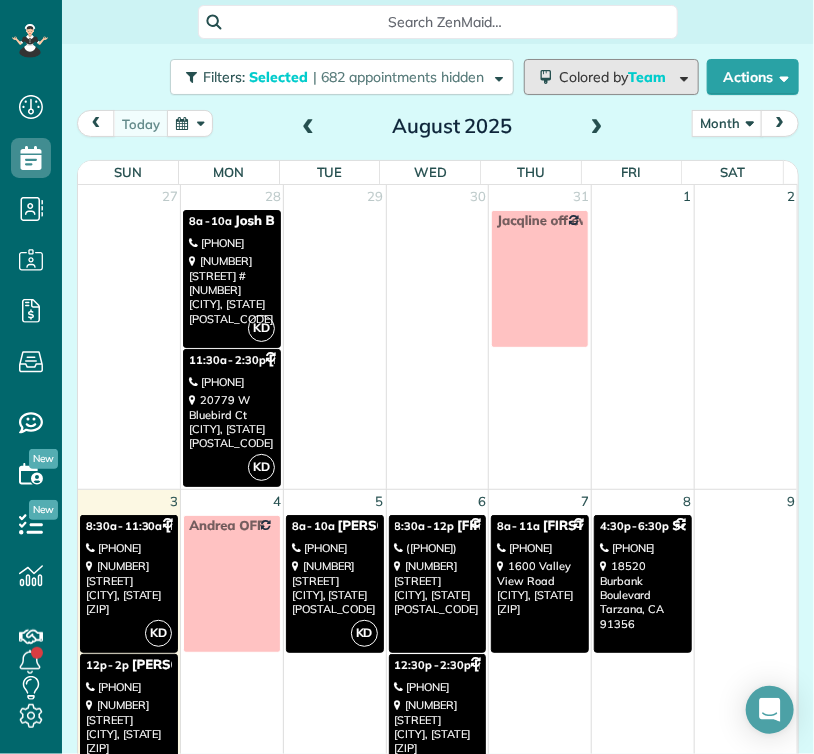 click on "Team" at bounding box center [648, 77] 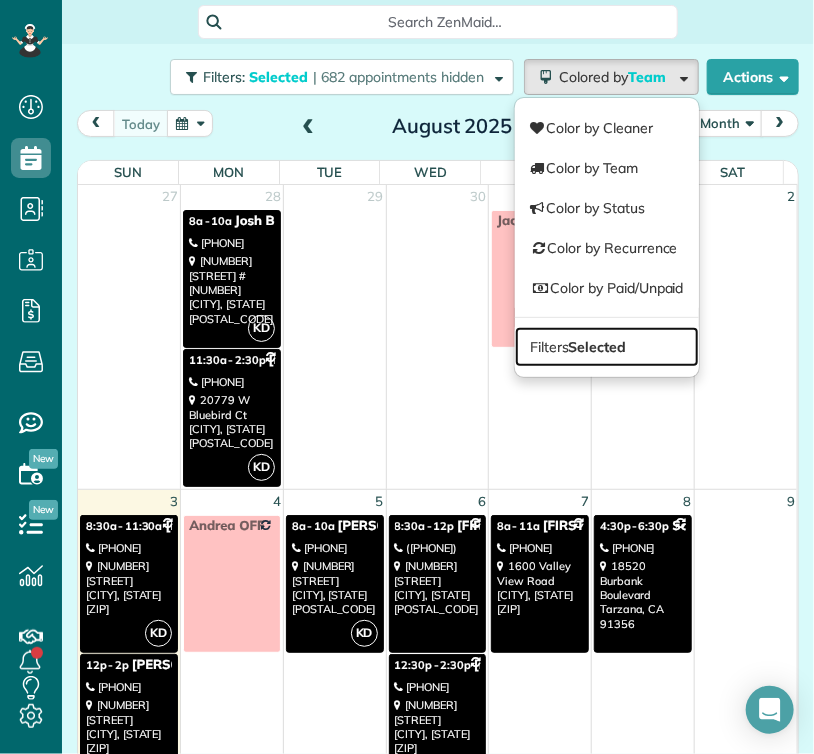 click on "Selected" at bounding box center [598, 347] 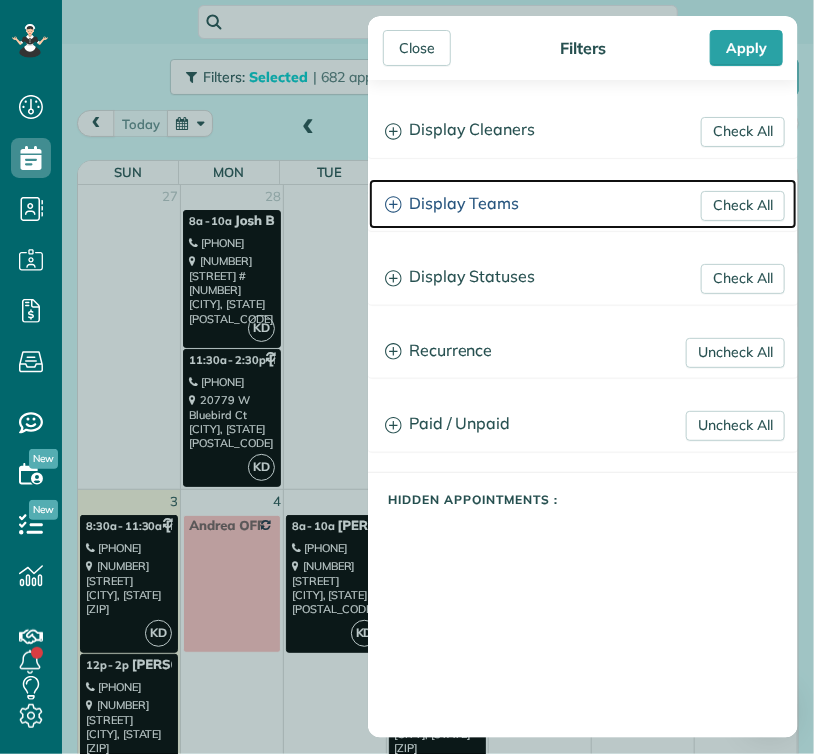 click on "Display Teams" at bounding box center [583, 204] 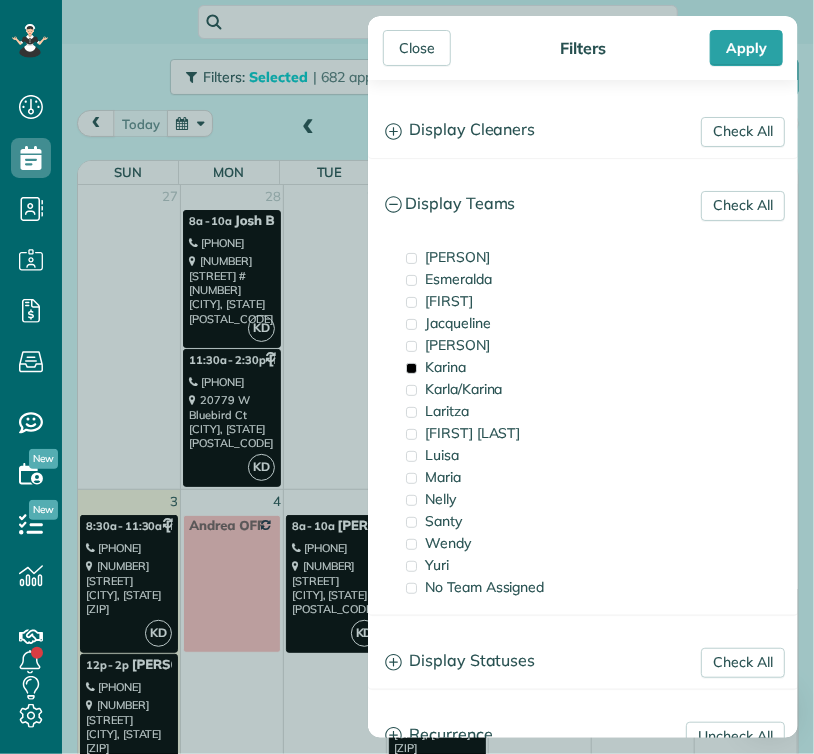 click on "Karina" at bounding box center [501, 367] 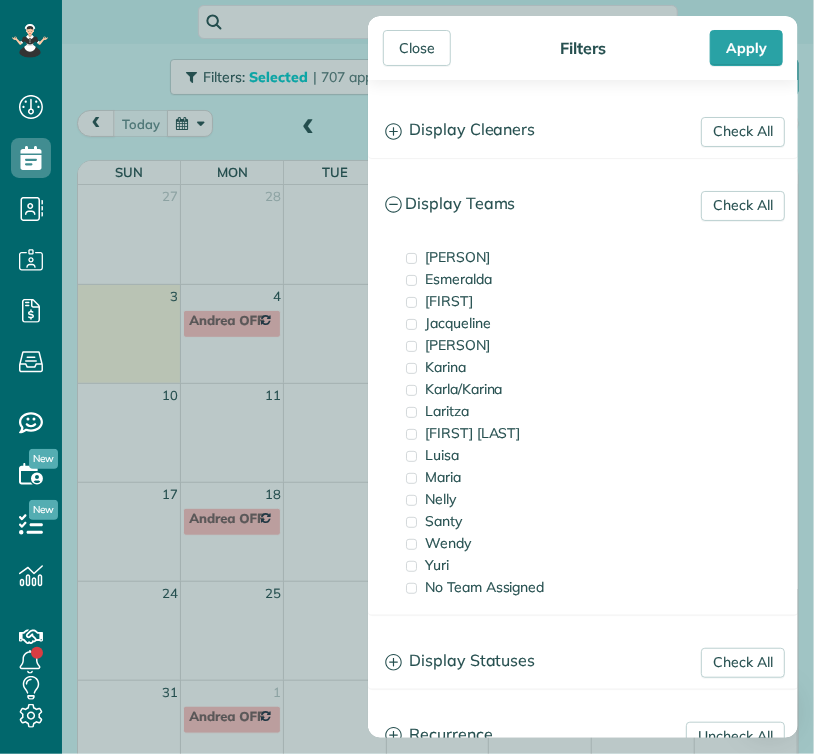 click on "Wendy" at bounding box center (448, 543) 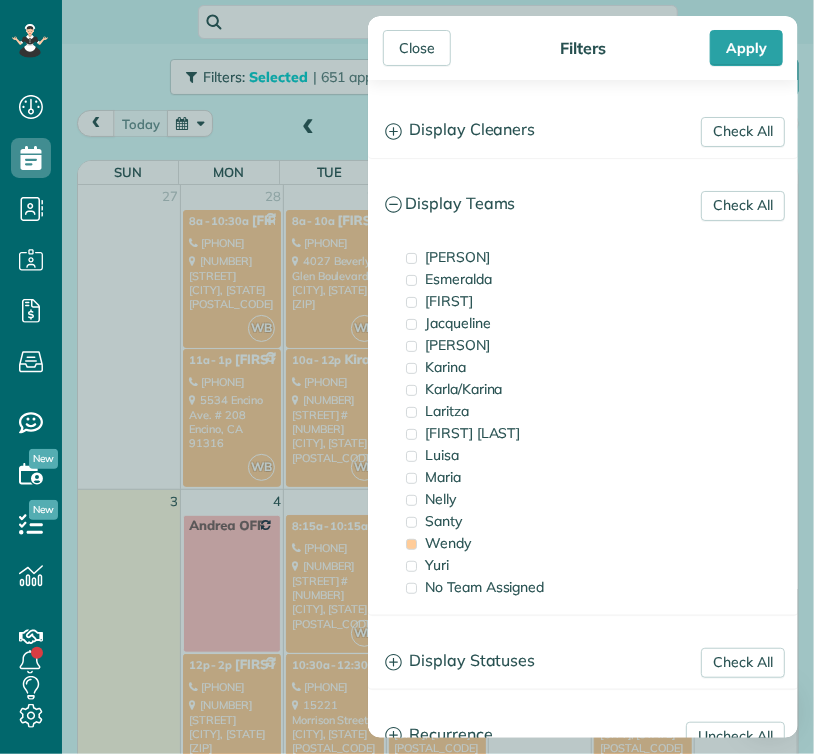 click on "Close" at bounding box center (417, 48) 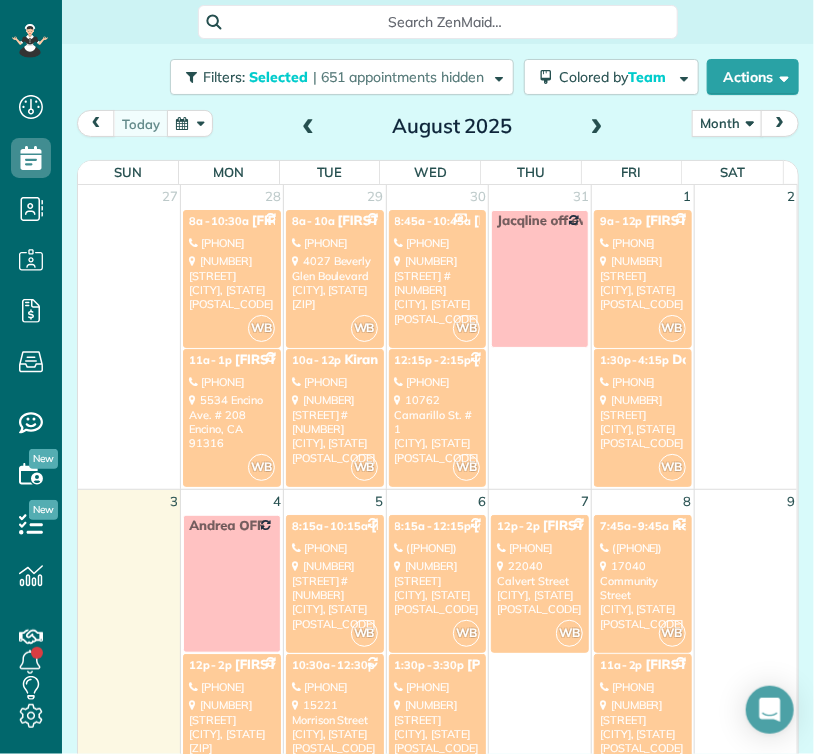 click on "[PHONE]" at bounding box center [335, 382] 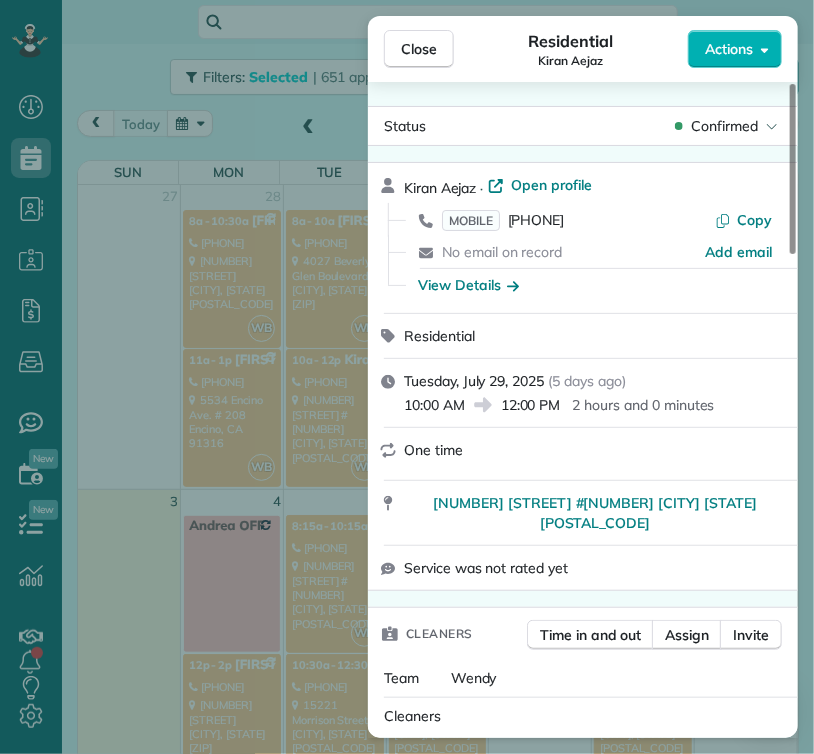 click on "Close" at bounding box center (419, 49) 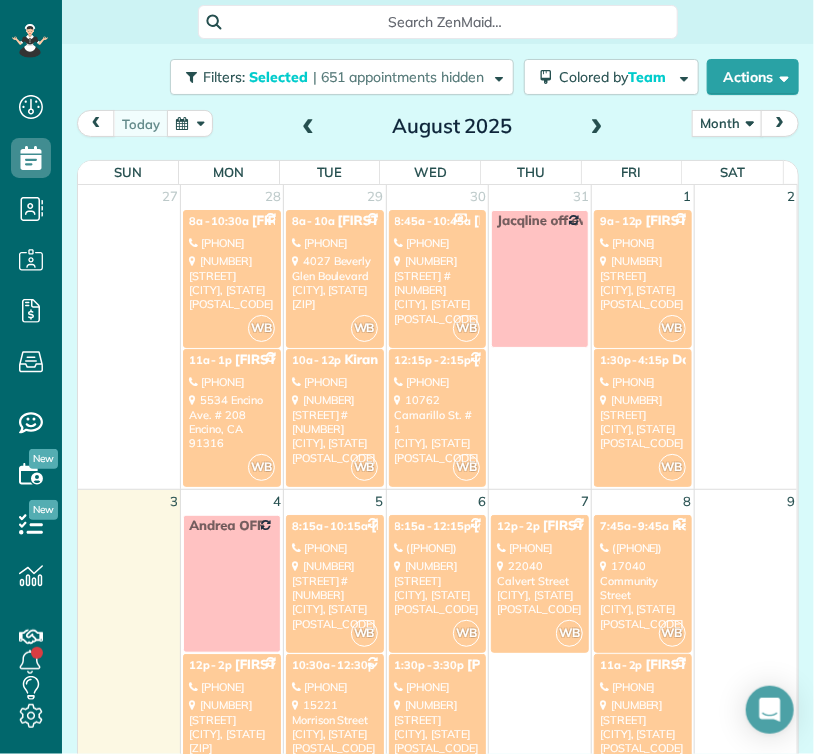 click on "[NUMBER] [STREET] [SUITE] [CITY], [STATE] [POSTAL_CODE]" at bounding box center (438, 289) 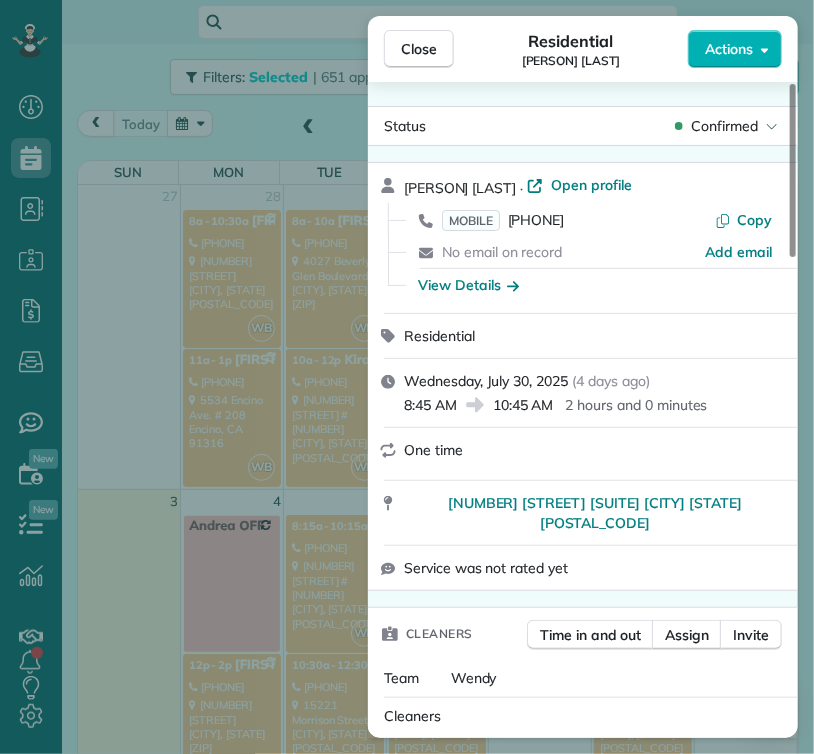 click on "[NUMBER] [STREET] [SUITE] [CITY] [STATE] [POSTAL_CODE]" at bounding box center (595, 513) 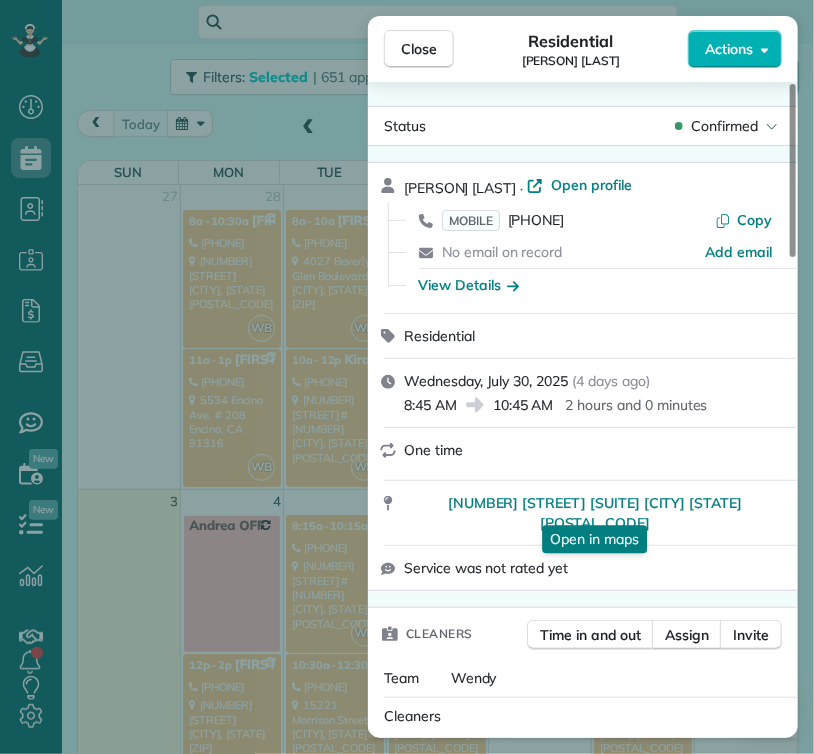 click on "Close" at bounding box center [419, 49] 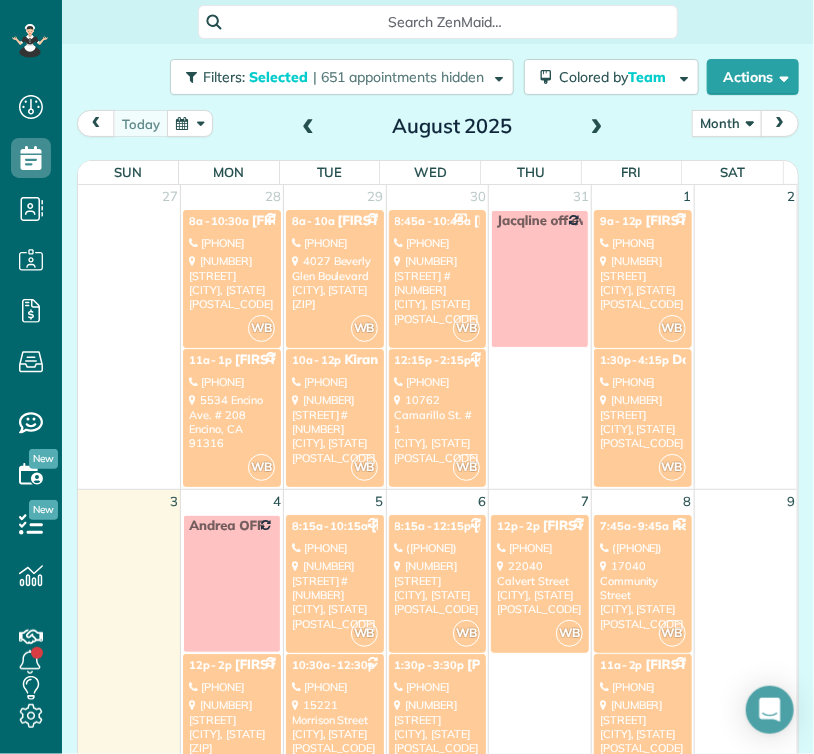 click on "[PHONE]" at bounding box center [643, 243] 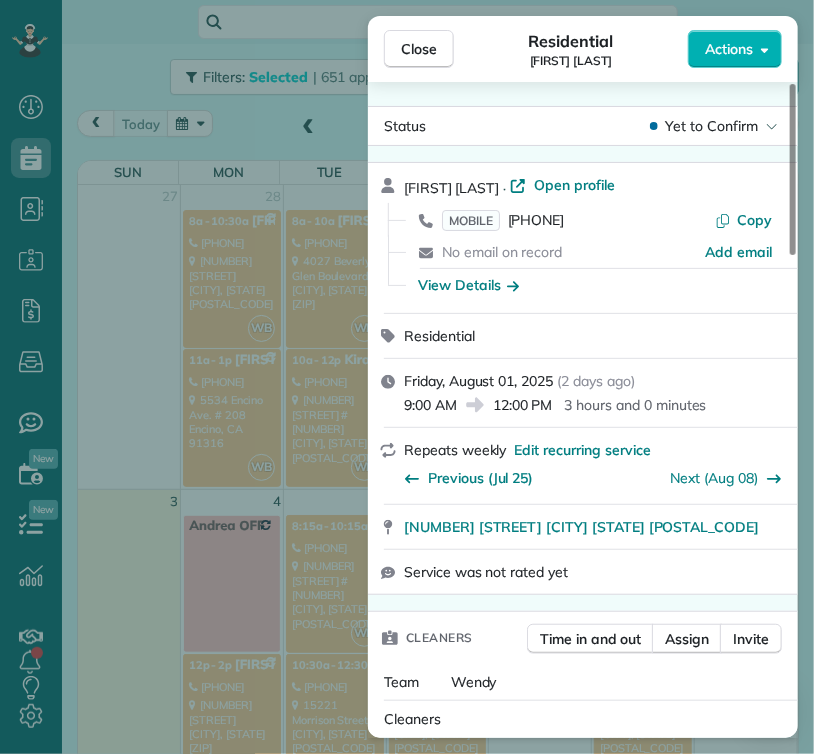 click on "Close" at bounding box center [419, 49] 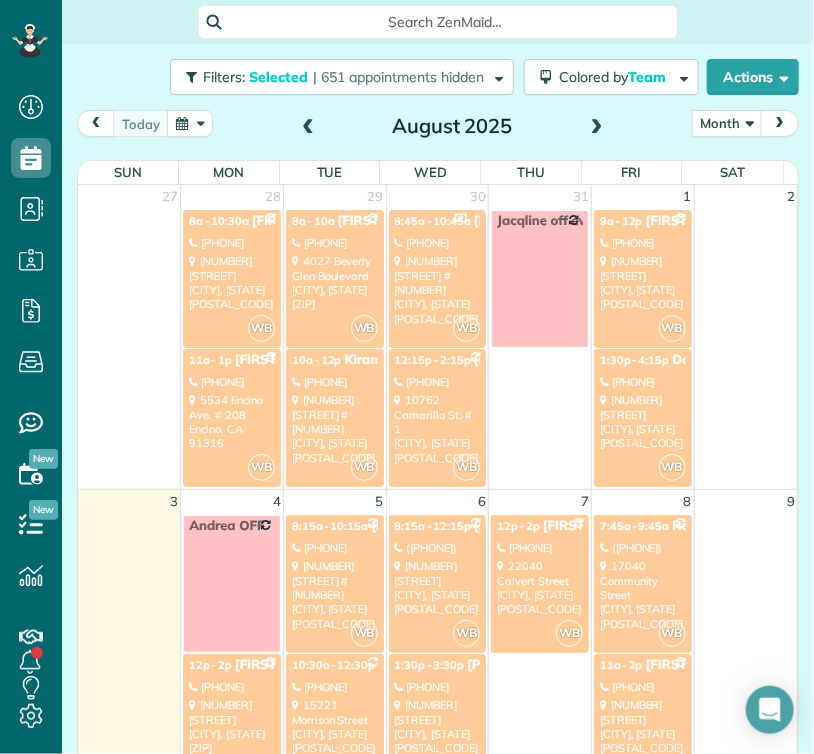 click on "[NUMBER] [STREET] [CITY], [STATE] [POSTAL_CODE]" at bounding box center (643, 421) 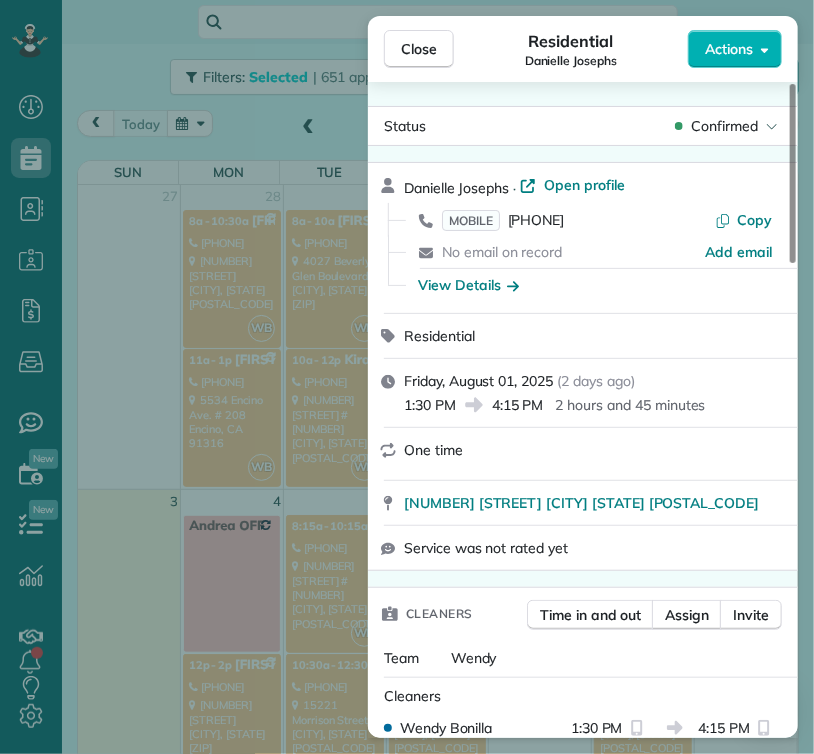 click on "Close" at bounding box center (419, 49) 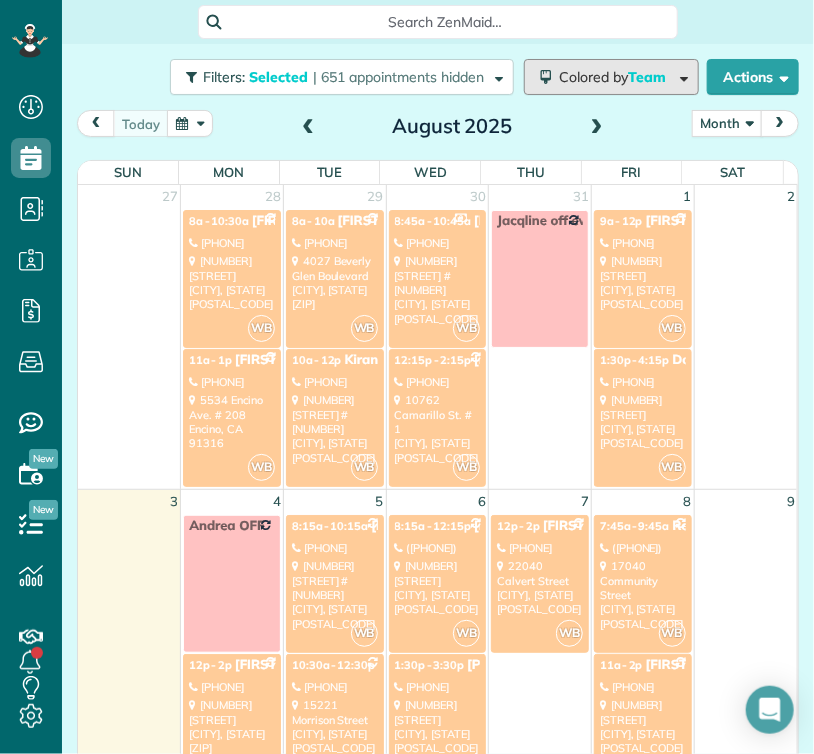 click on "Colored by  Team" at bounding box center (611, 77) 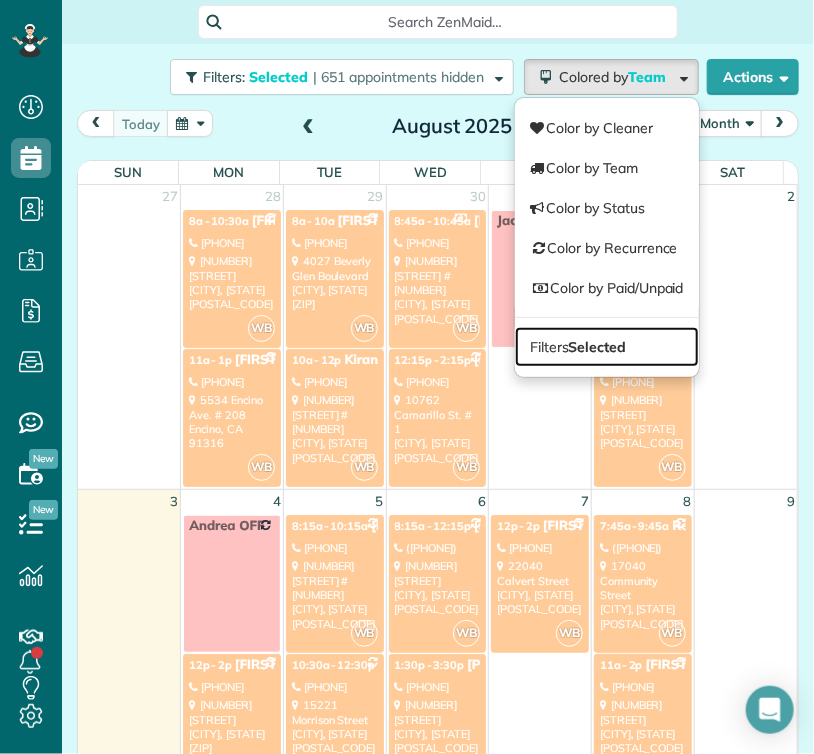 click on "Filters  Selected" at bounding box center (607, 347) 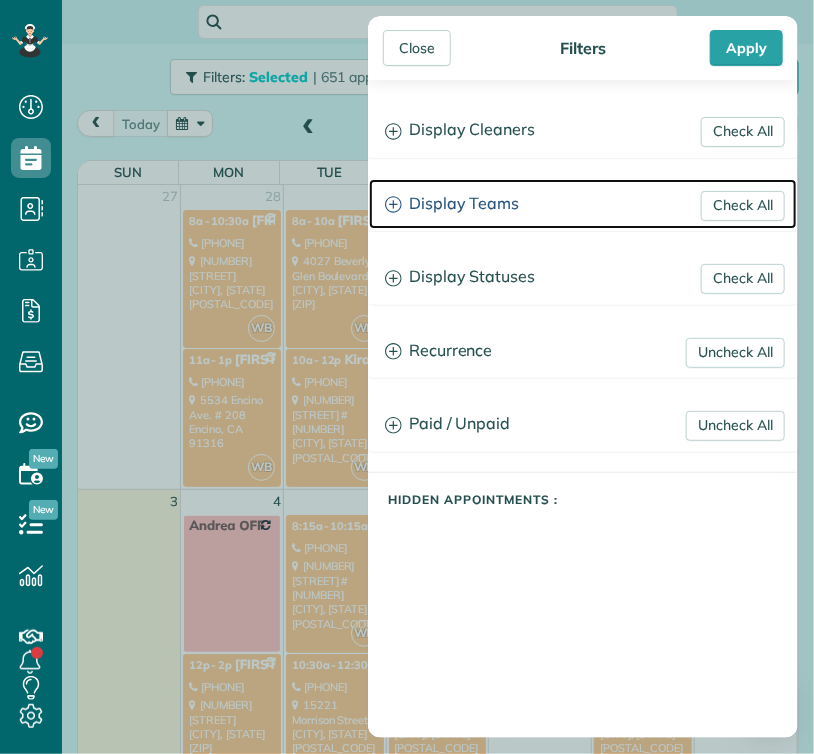 click on "Display Teams" at bounding box center (583, 204) 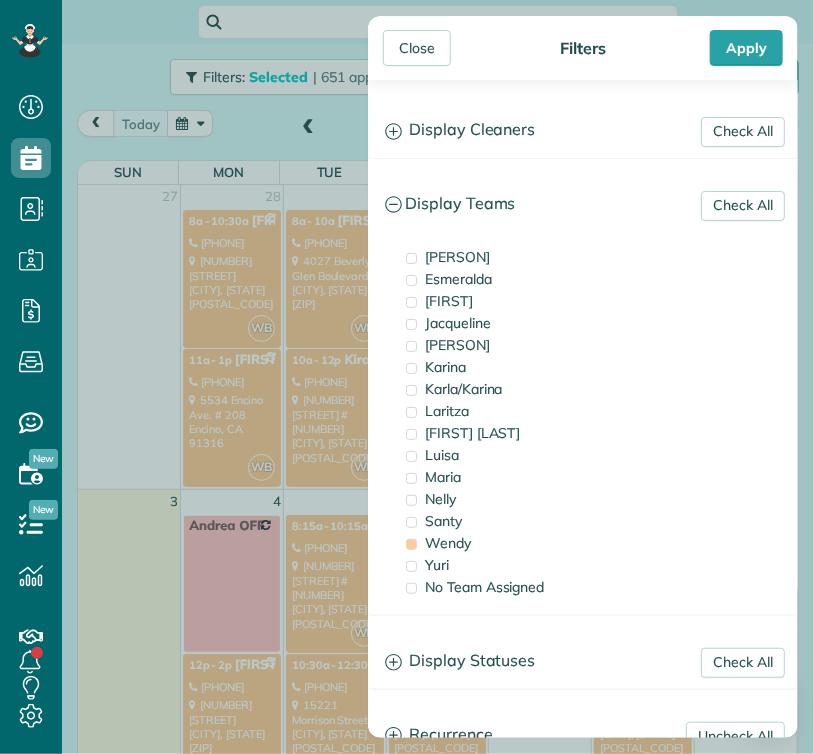 click on "Wendy" at bounding box center (448, 543) 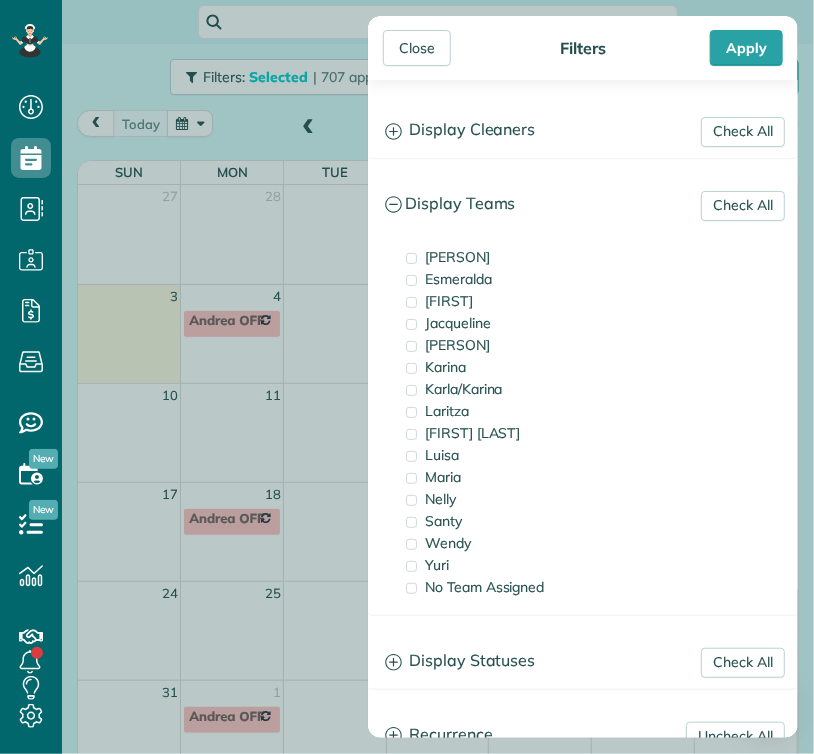 click on "Close" at bounding box center (417, 48) 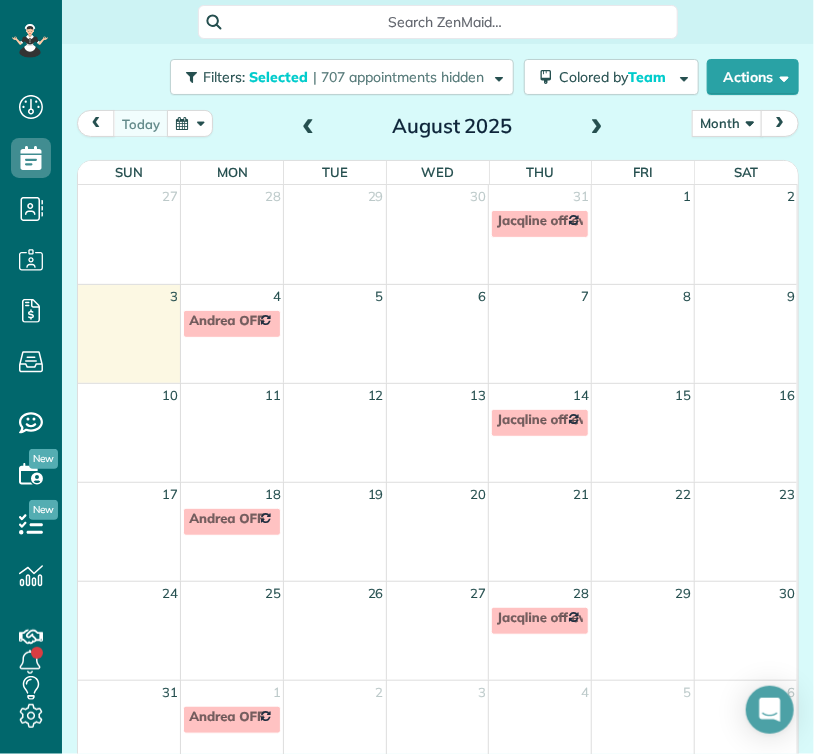 click at bounding box center (308, 127) 